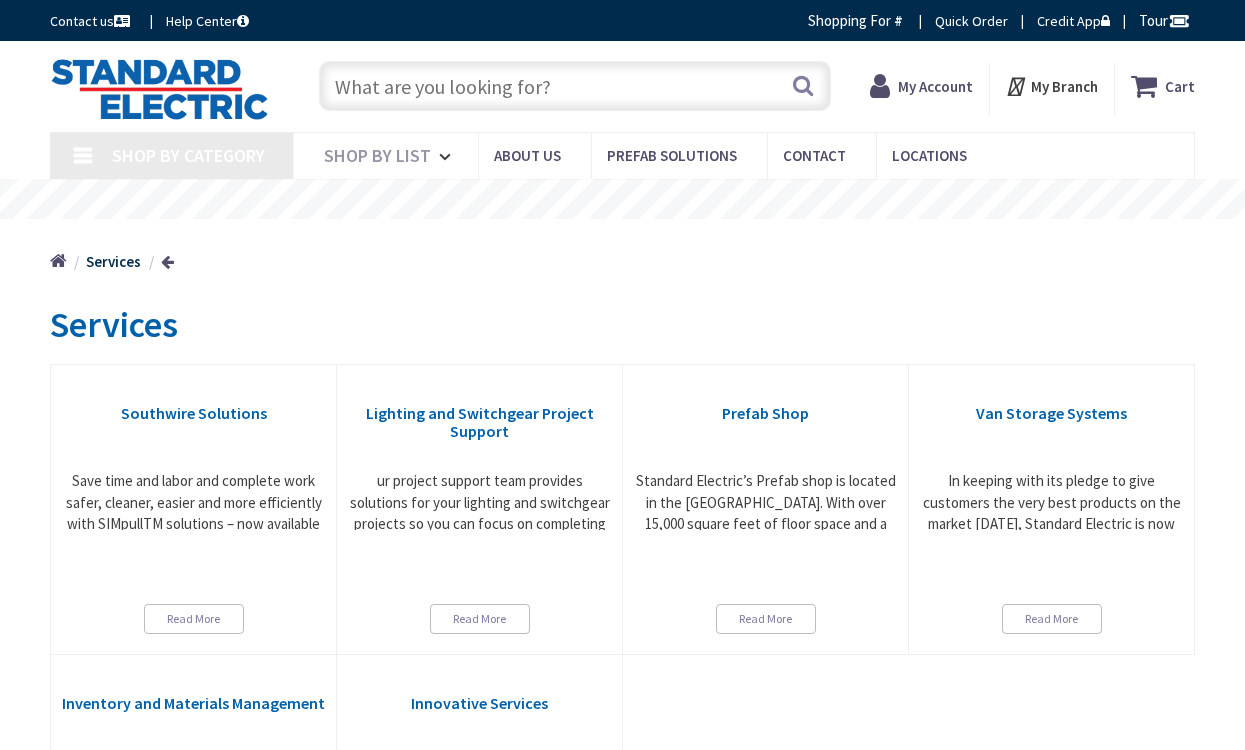 scroll, scrollTop: 0, scrollLeft: 0, axis: both 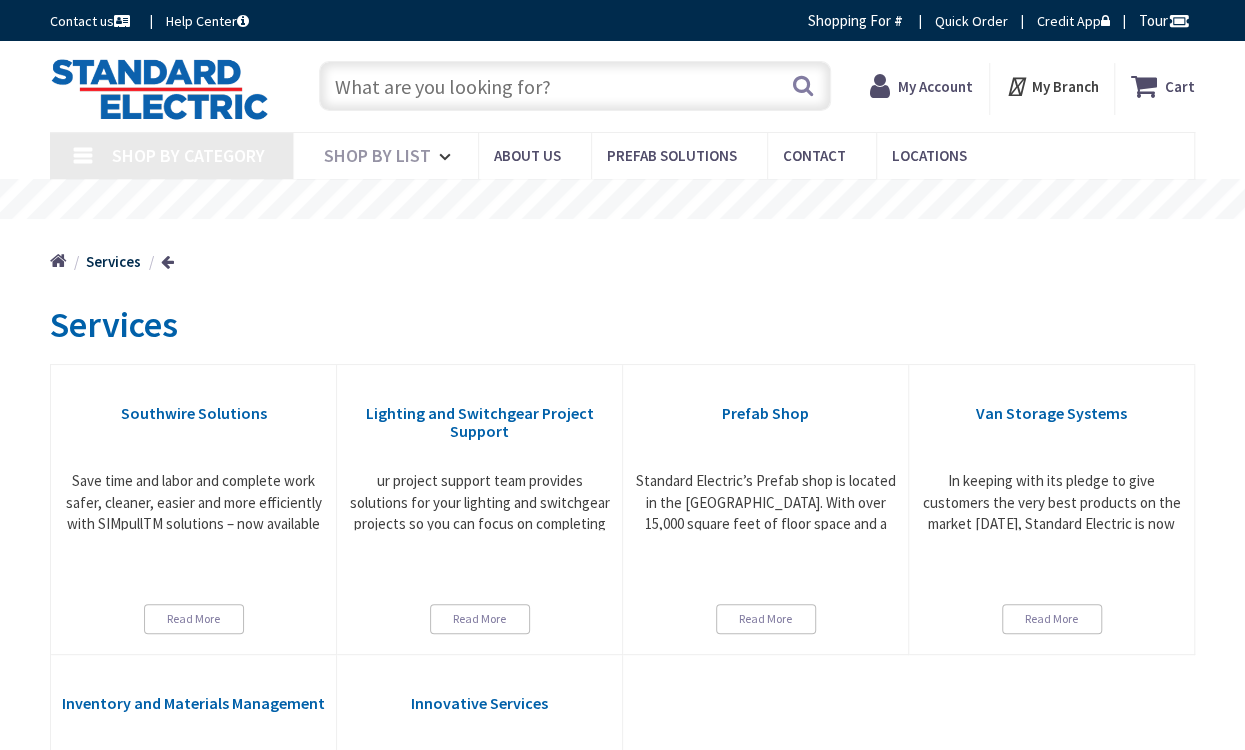 click at bounding box center (575, 86) 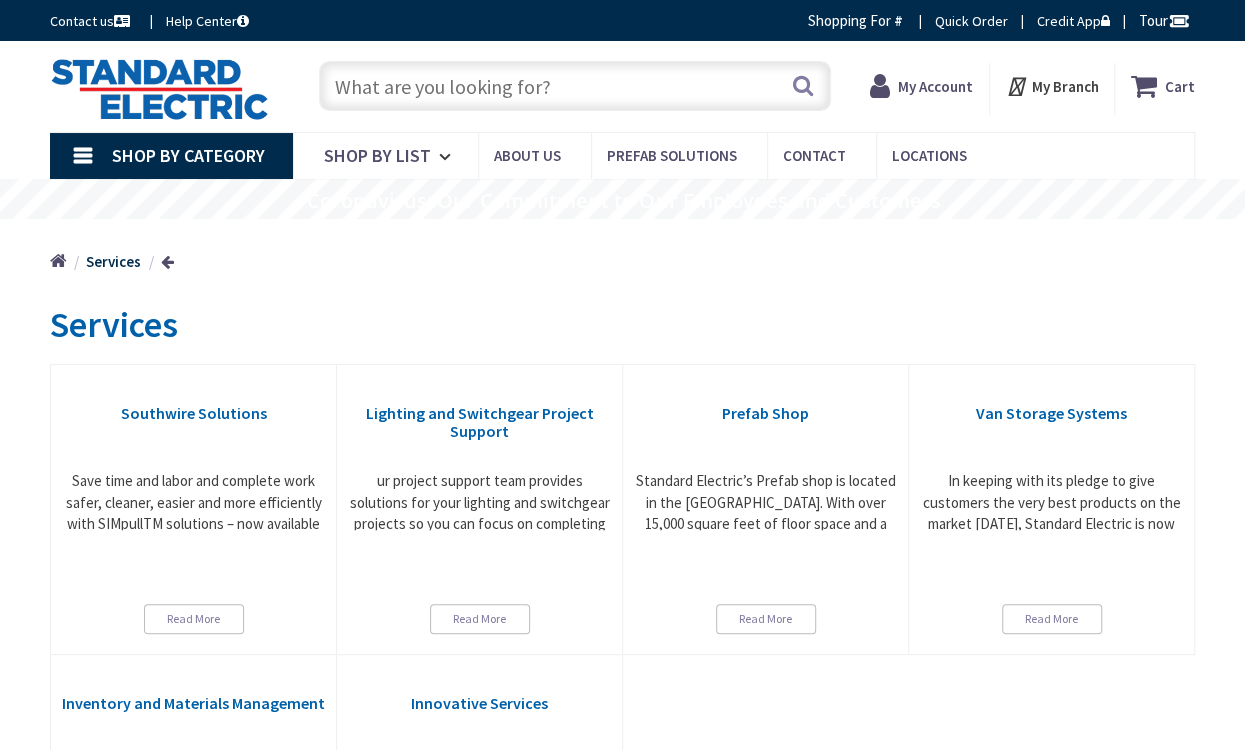 scroll, scrollTop: 0, scrollLeft: 0, axis: both 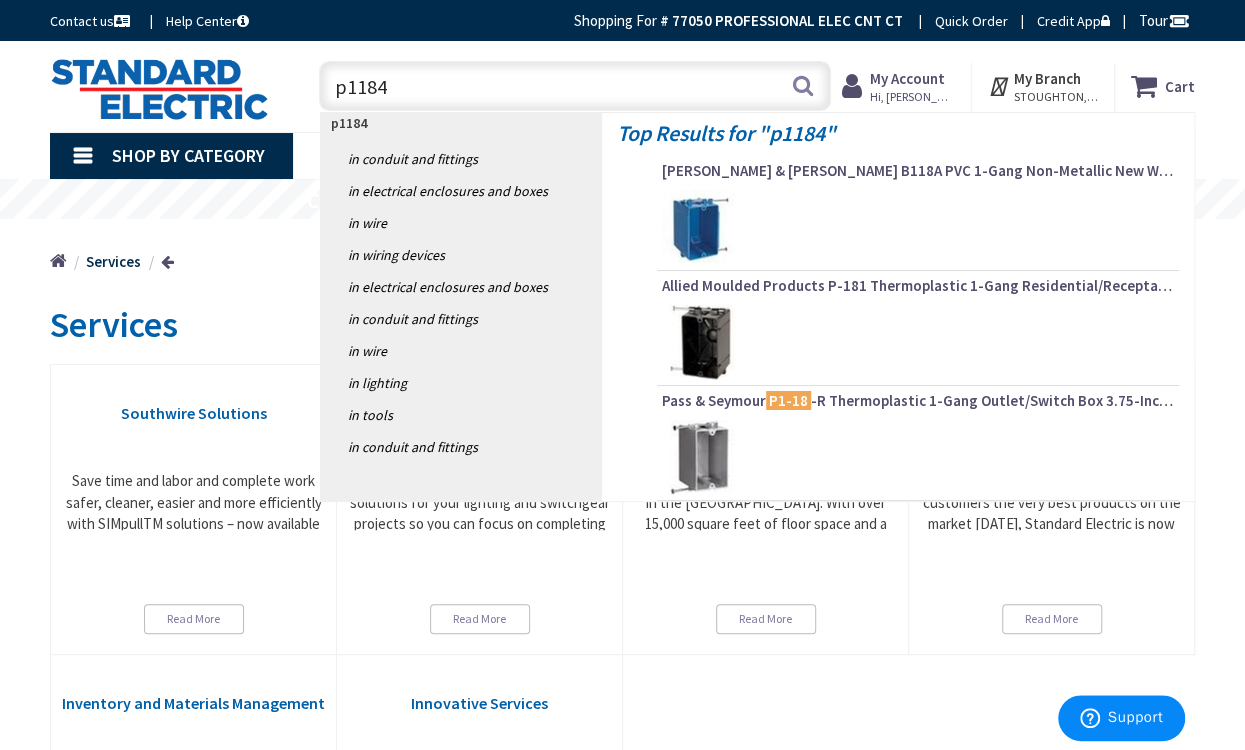 type on "p1184p" 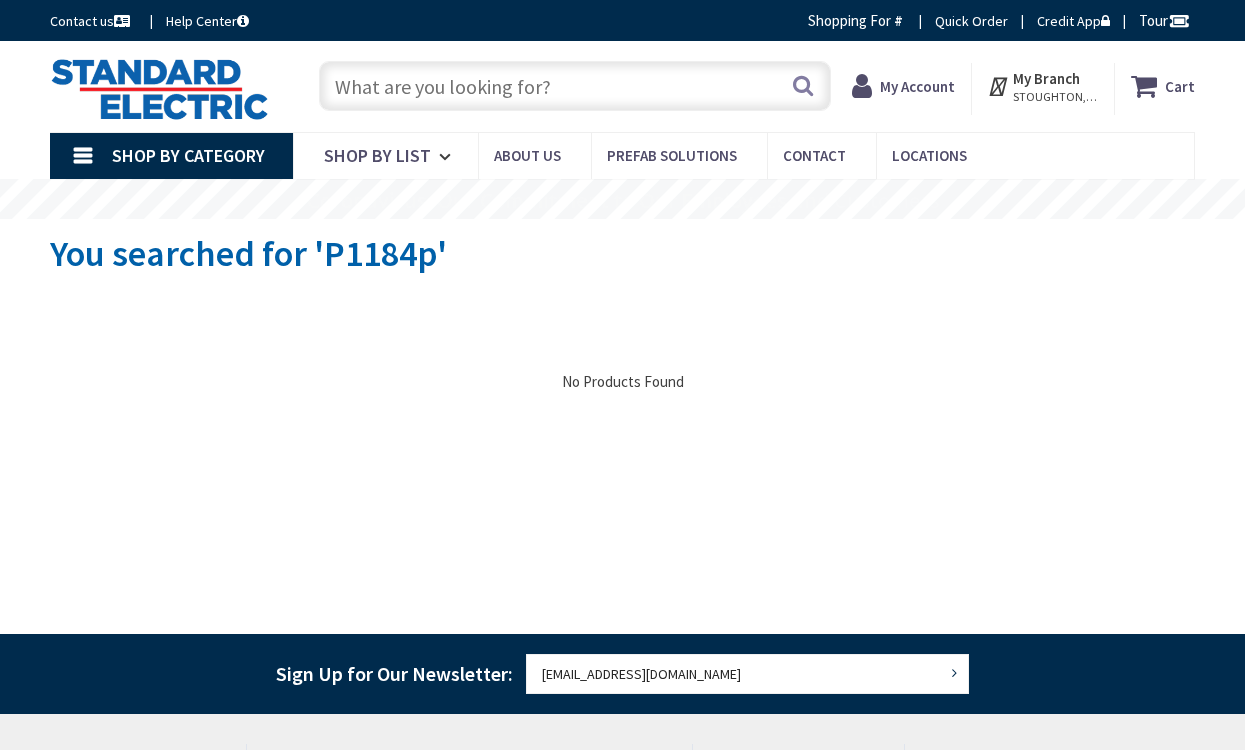 scroll, scrollTop: 0, scrollLeft: 0, axis: both 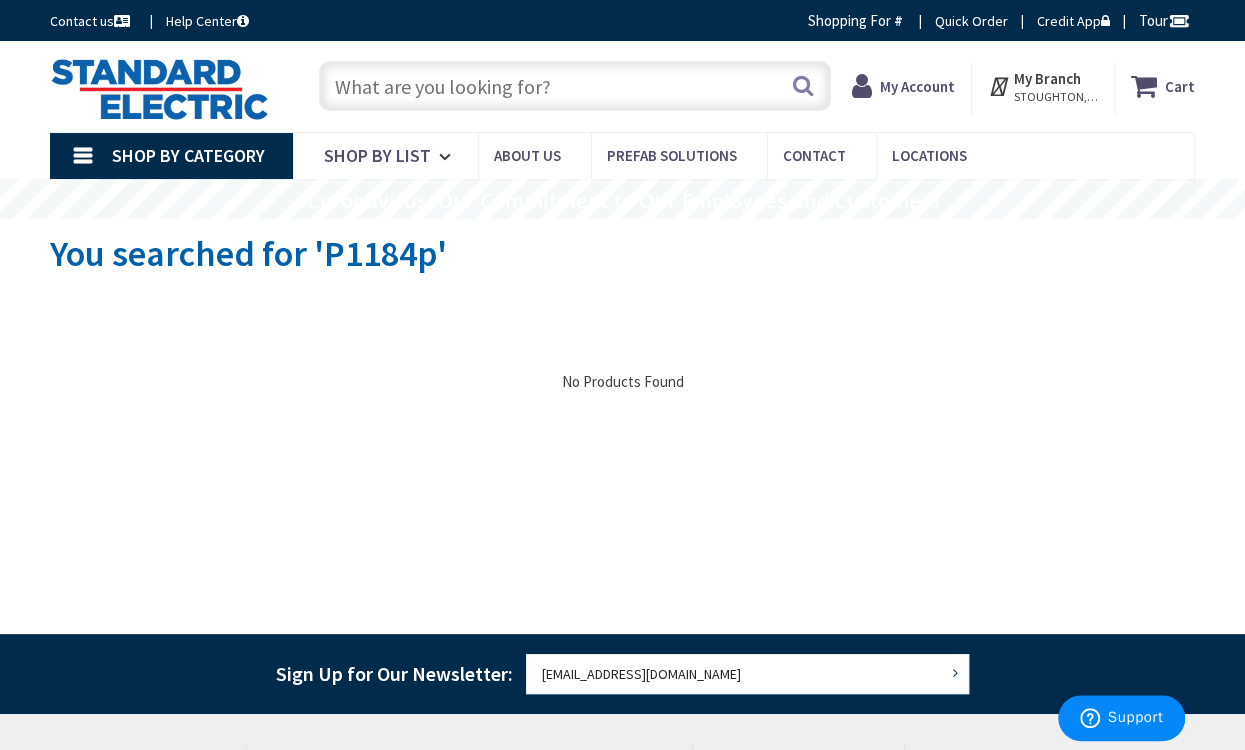 click at bounding box center (575, 86) 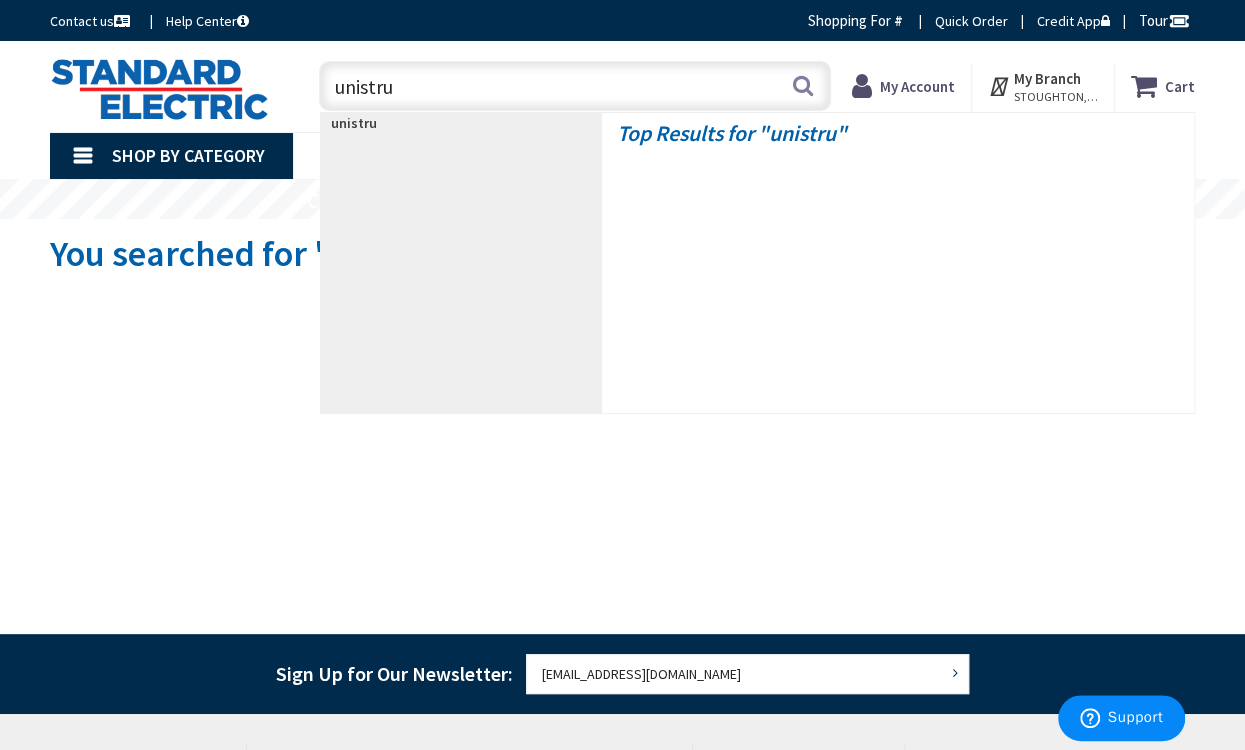 type on "unistrut" 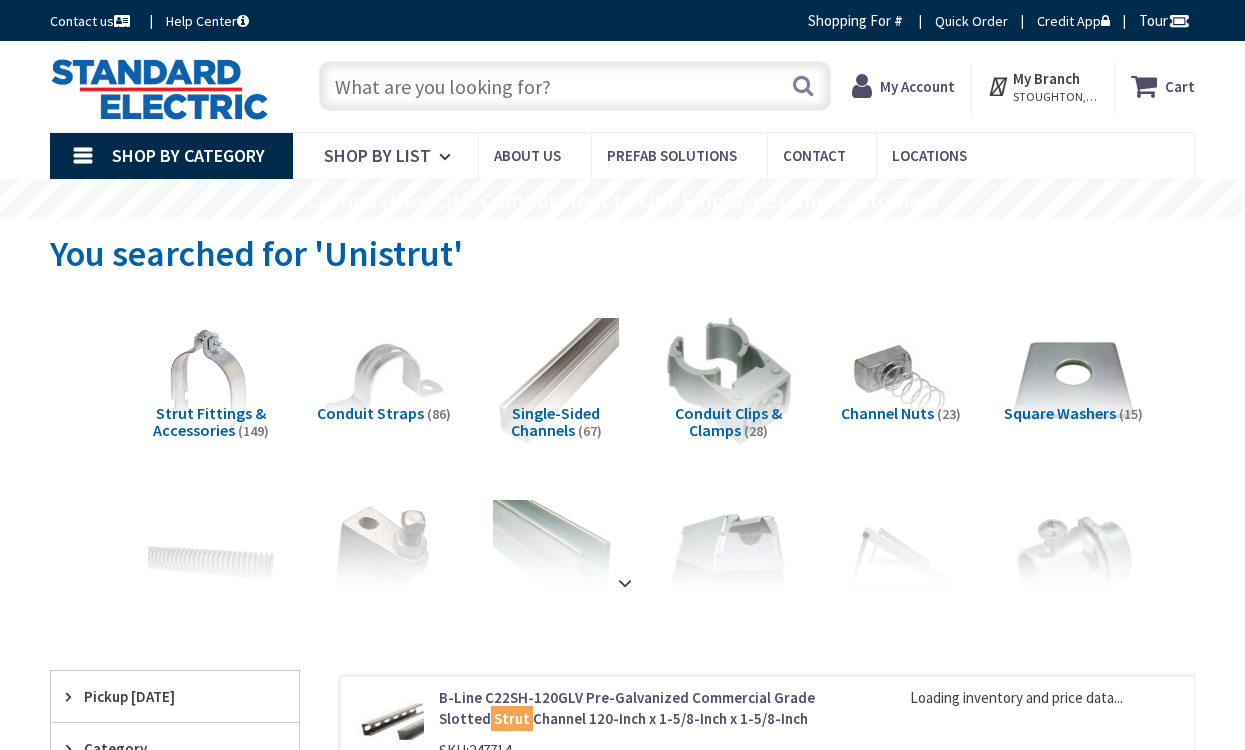 scroll, scrollTop: 0, scrollLeft: 0, axis: both 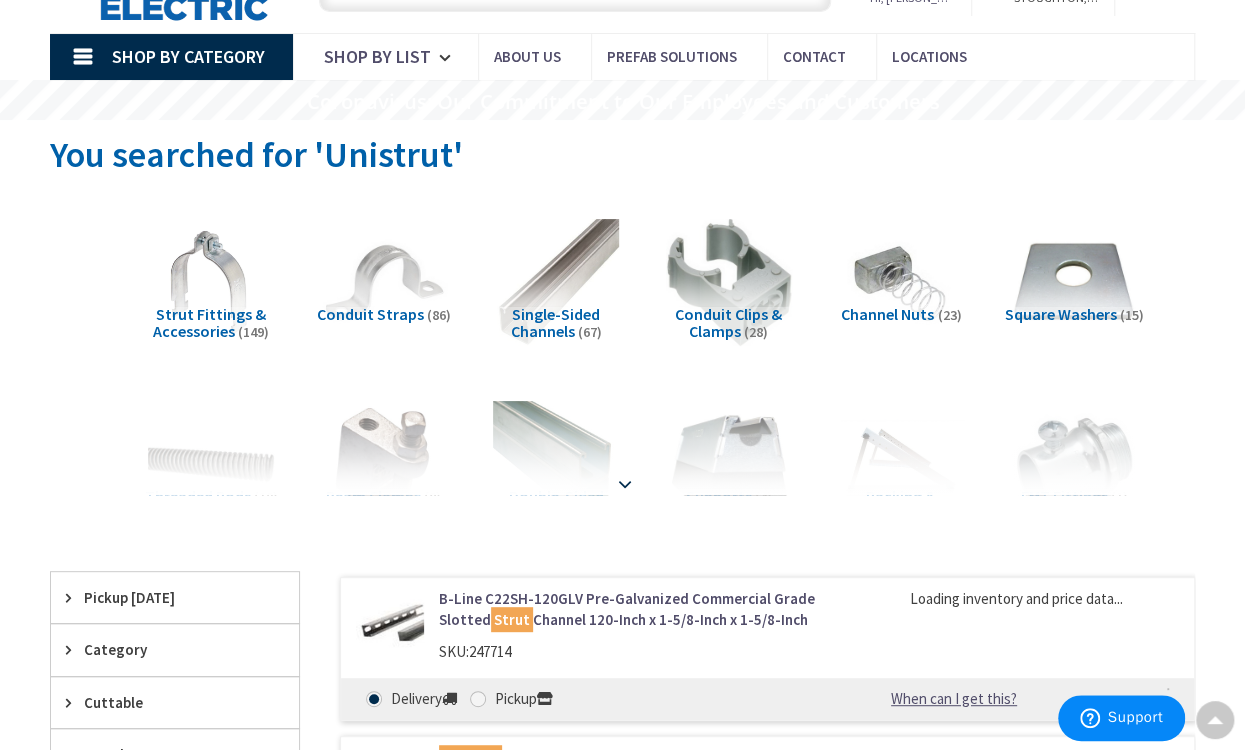 click at bounding box center (625, 484) 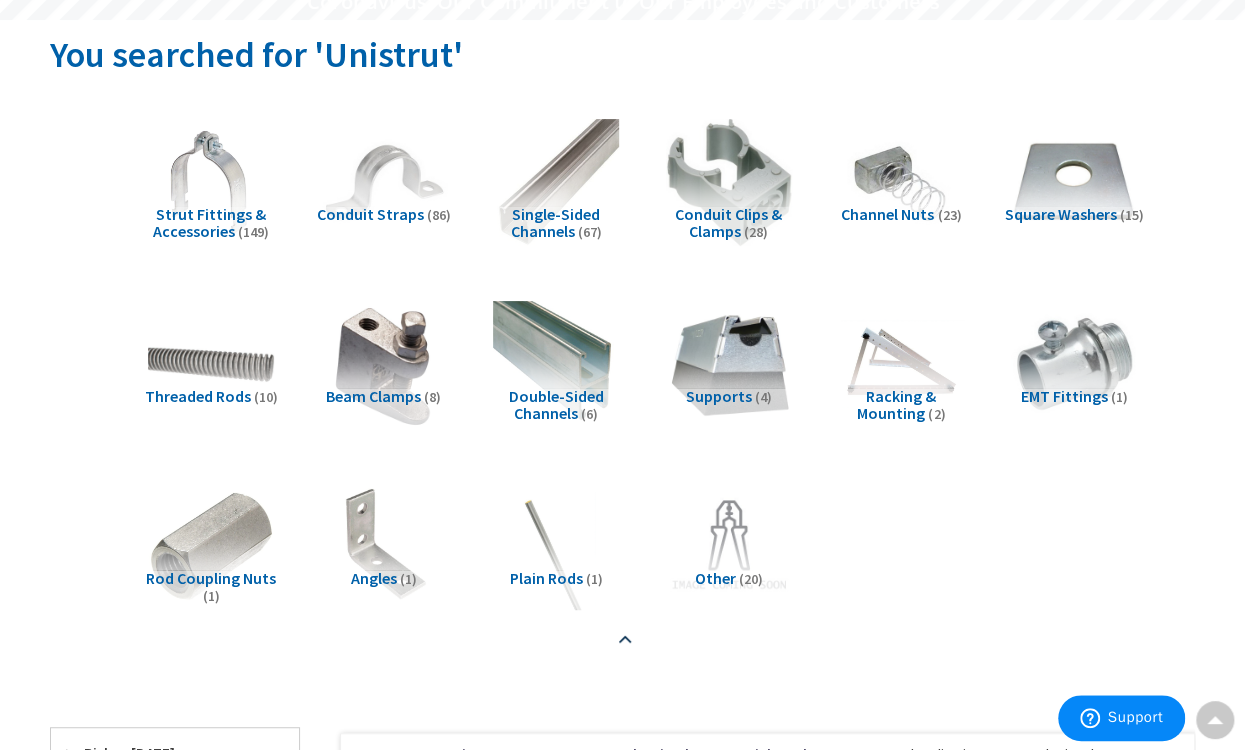 scroll, scrollTop: 0, scrollLeft: 0, axis: both 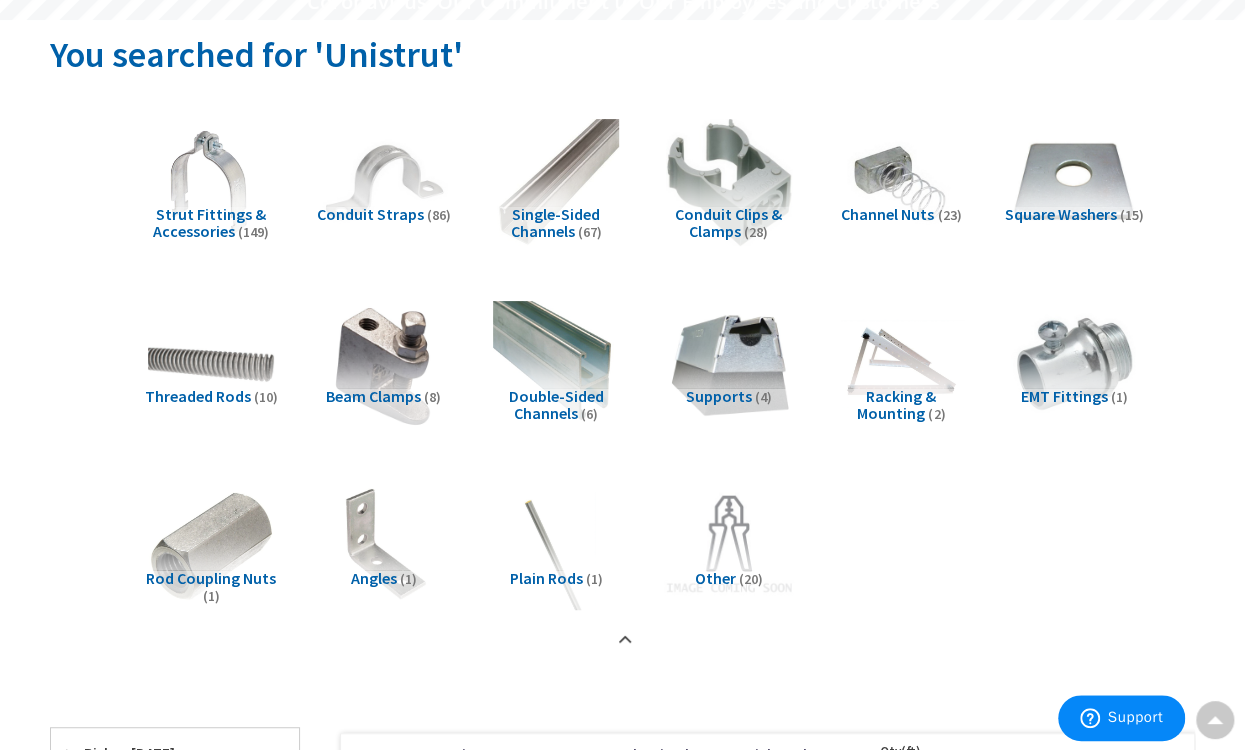 click at bounding box center [728, 546] 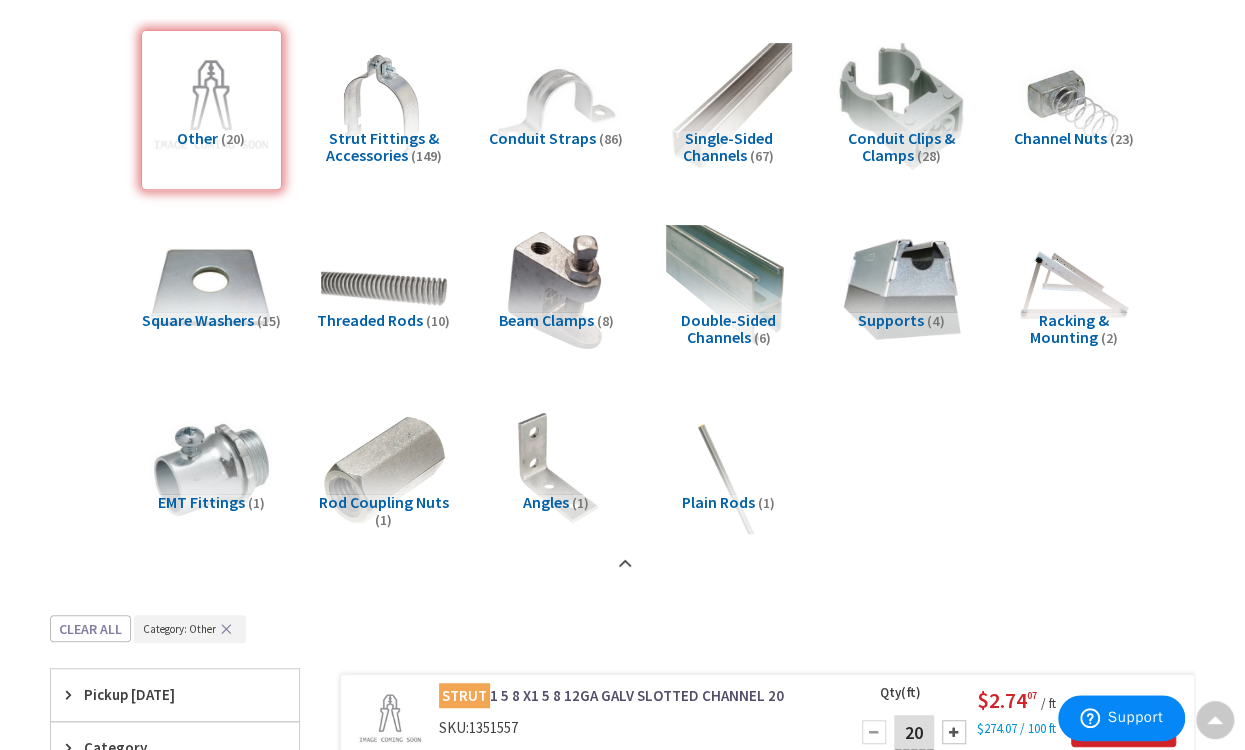 scroll, scrollTop: 0, scrollLeft: 0, axis: both 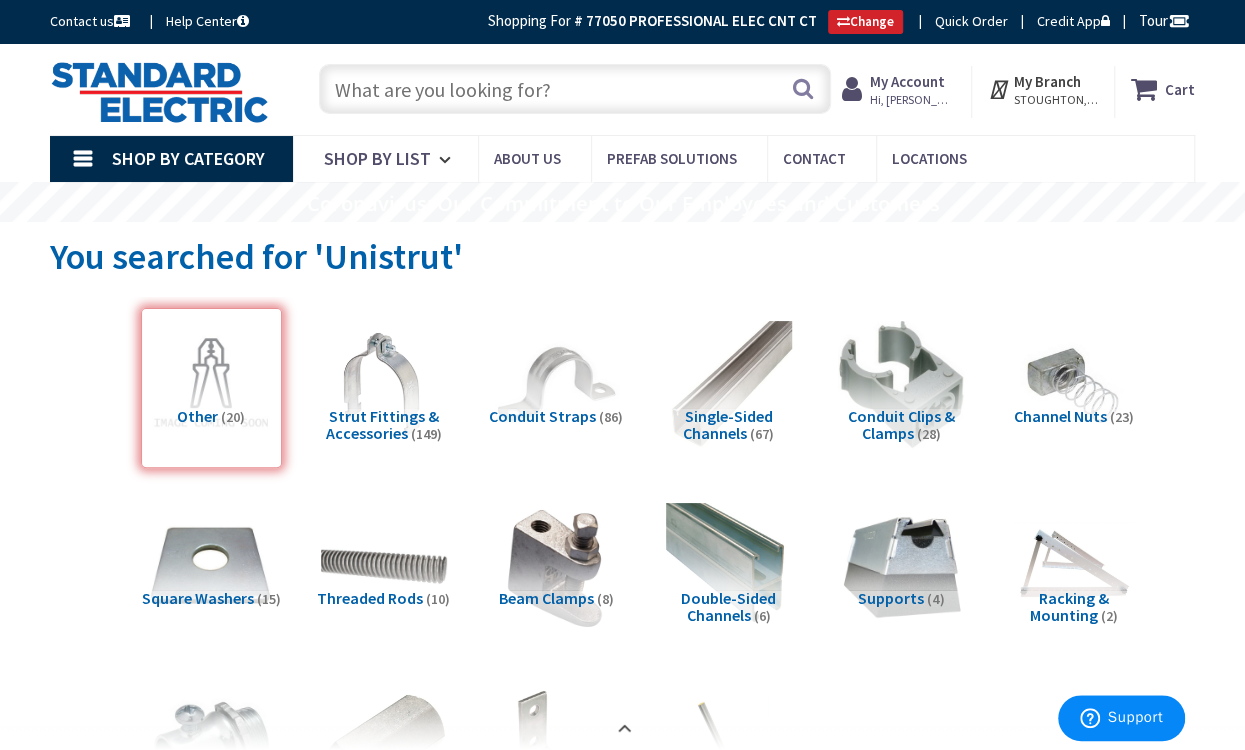 click at bounding box center (575, 89) 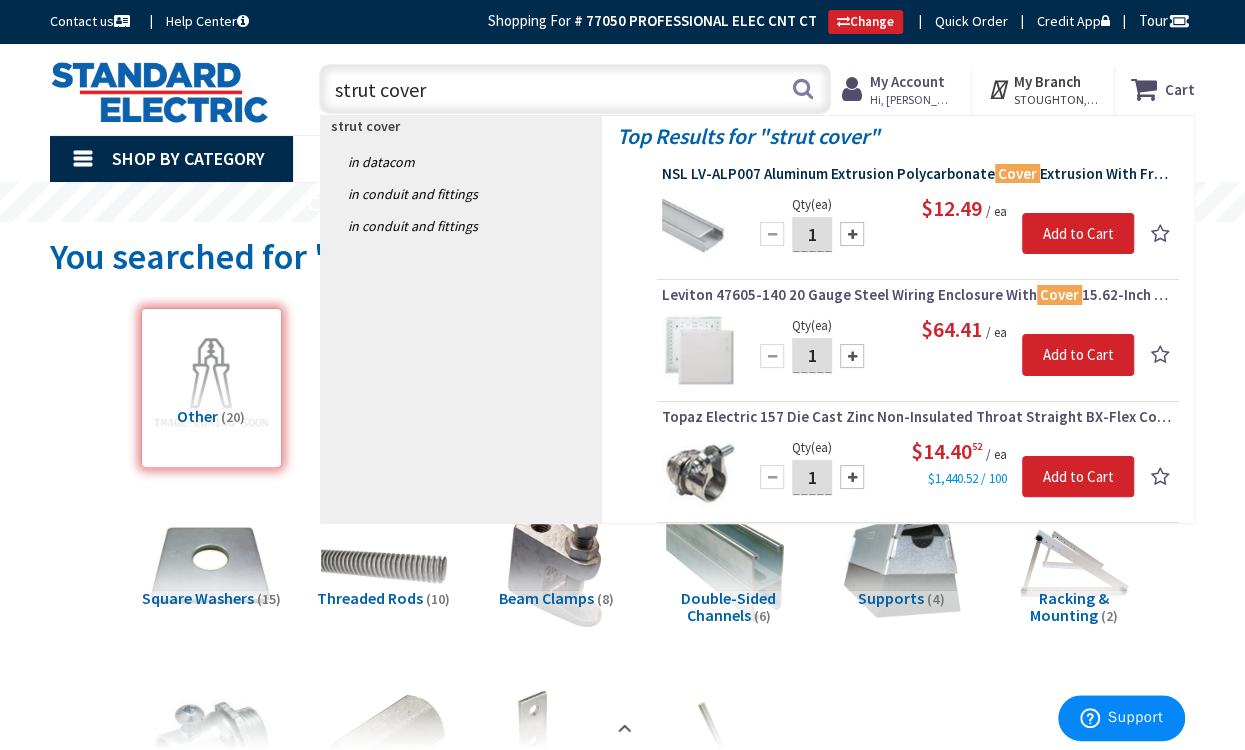 type on "strut cover" 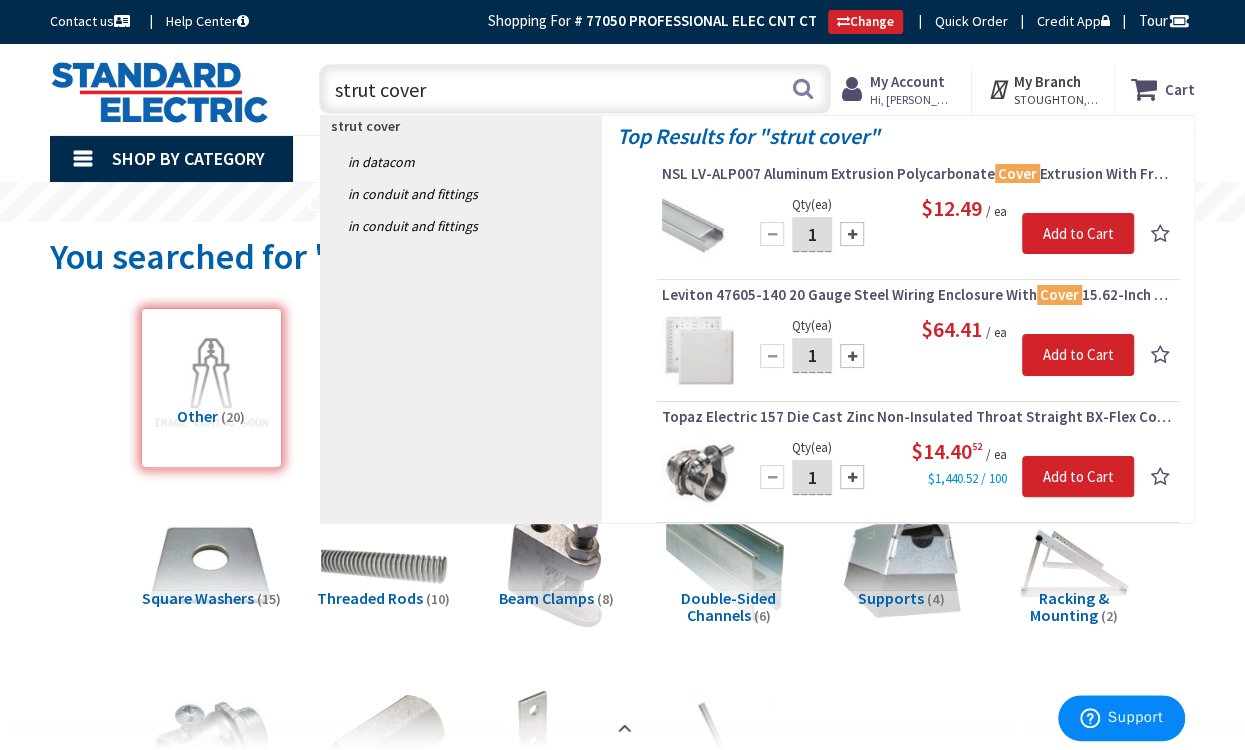 click on "NSL LV-ALP007 Aluminum Extrusion Polycarbonate  Cover  Extrusion With Frosted  Cover  39-Inch" at bounding box center (918, 174) 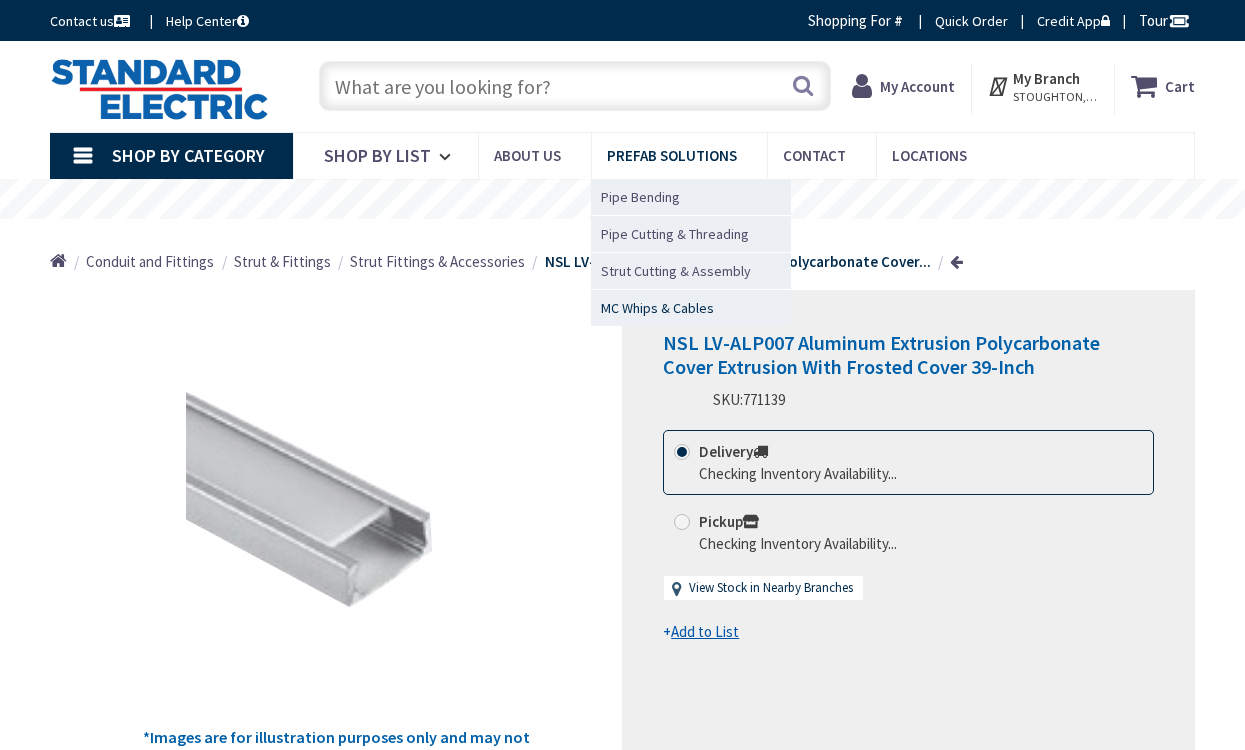 scroll, scrollTop: 0, scrollLeft: 0, axis: both 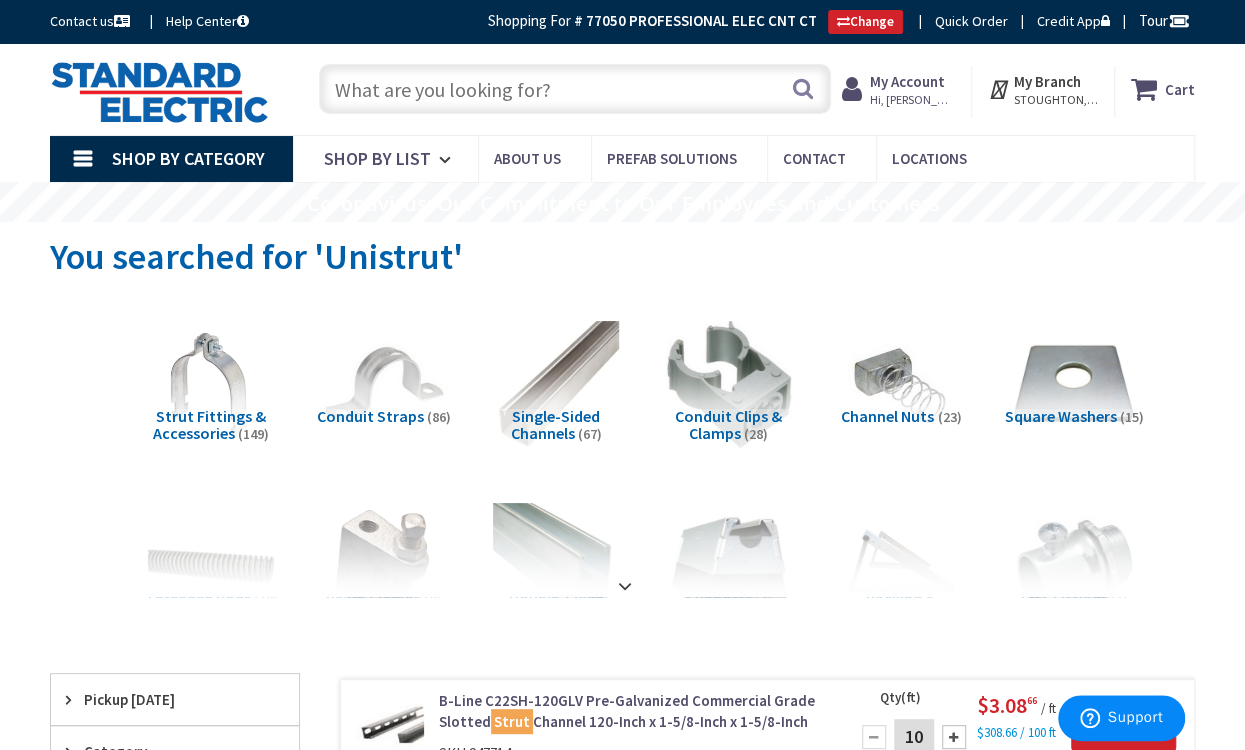 click on "My Account" at bounding box center [907, 81] 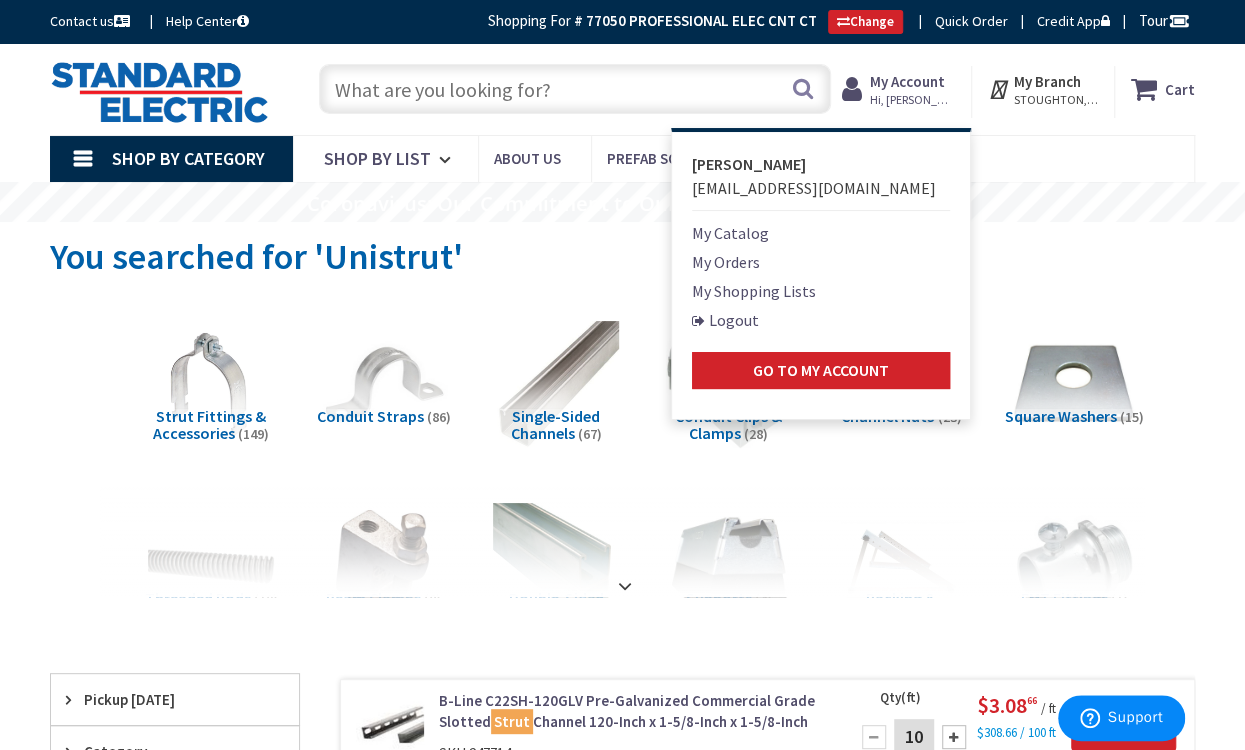 click on "My Orders" at bounding box center [726, 262] 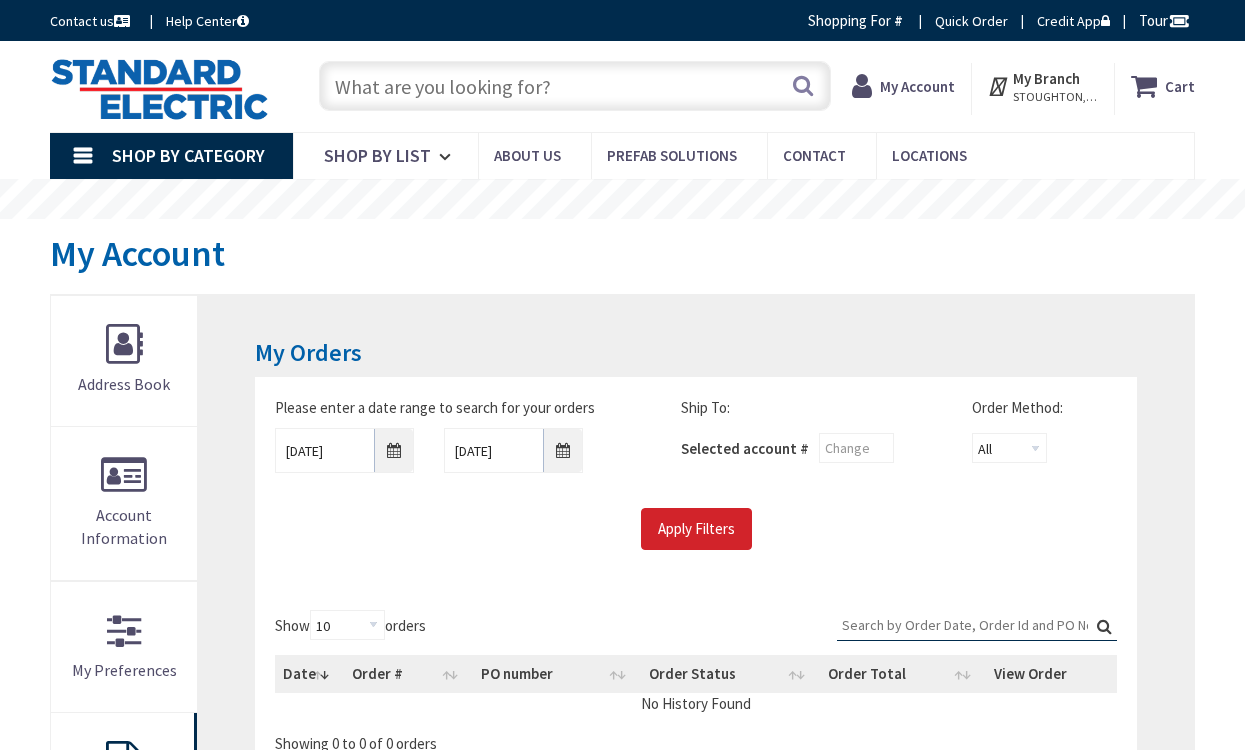 scroll, scrollTop: 0, scrollLeft: 0, axis: both 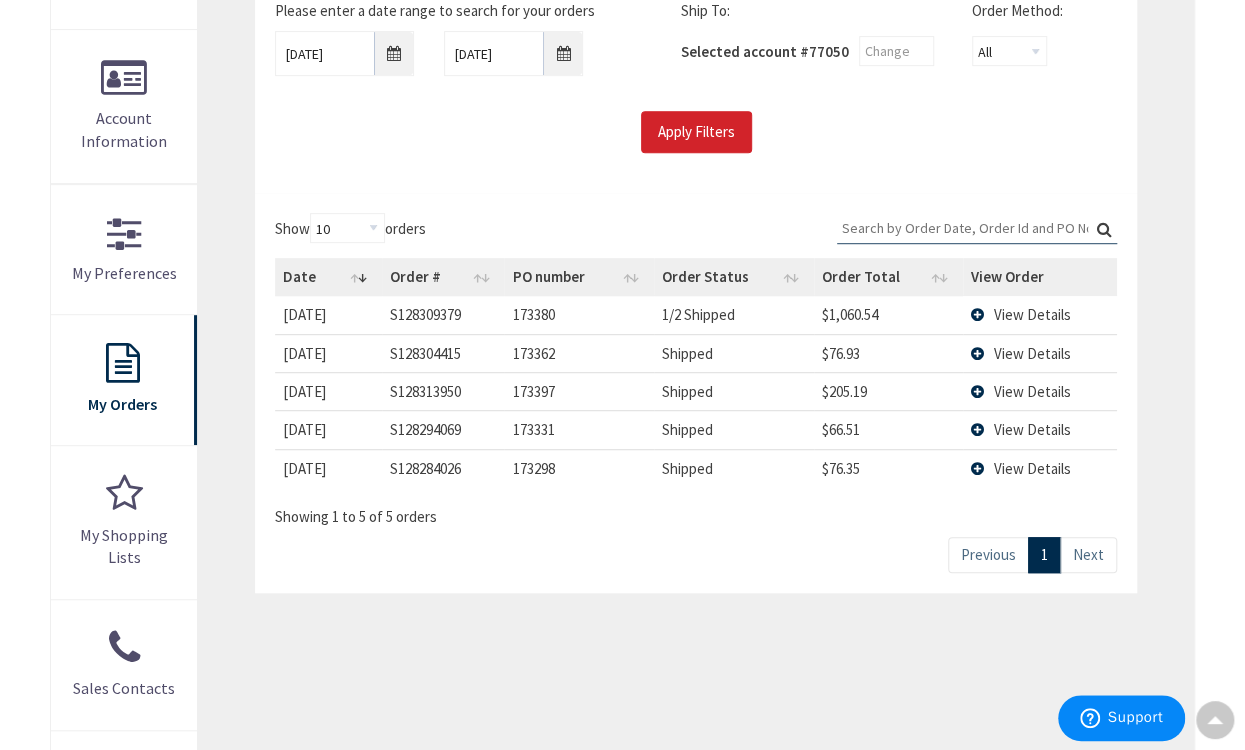 click on "View Details" at bounding box center [1032, 391] 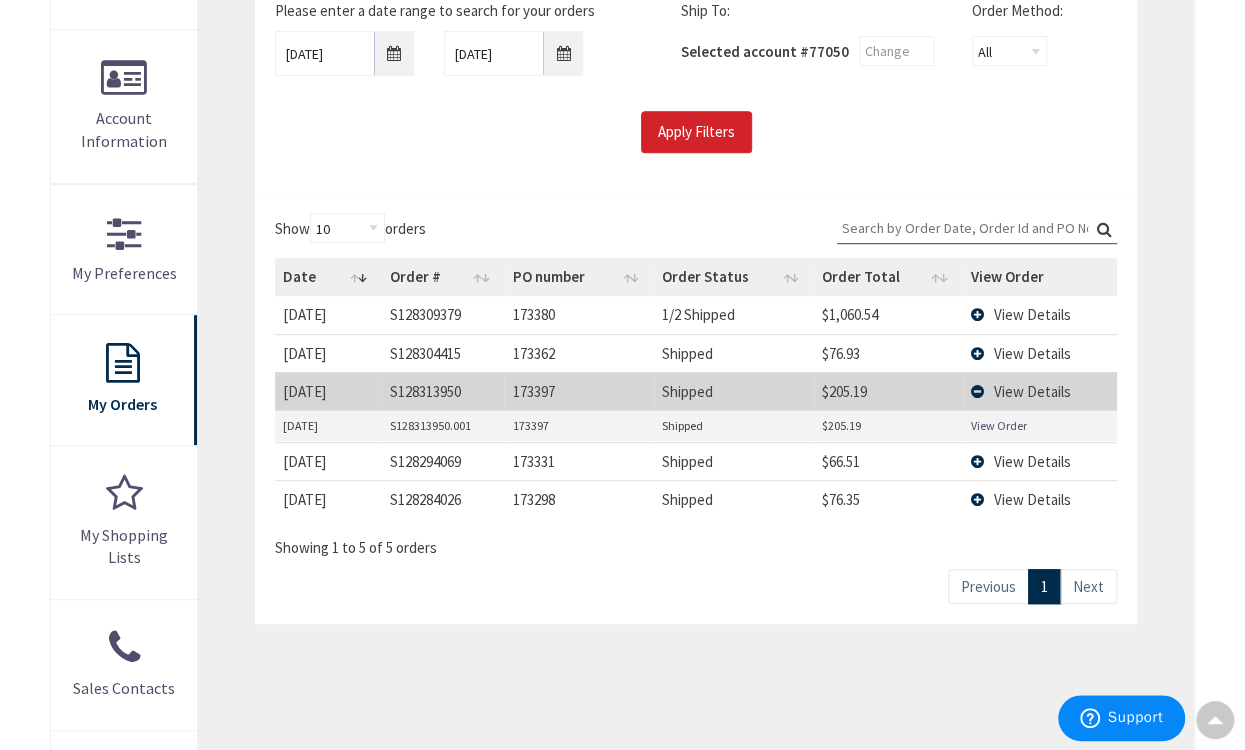 click on "View Order" at bounding box center (999, 425) 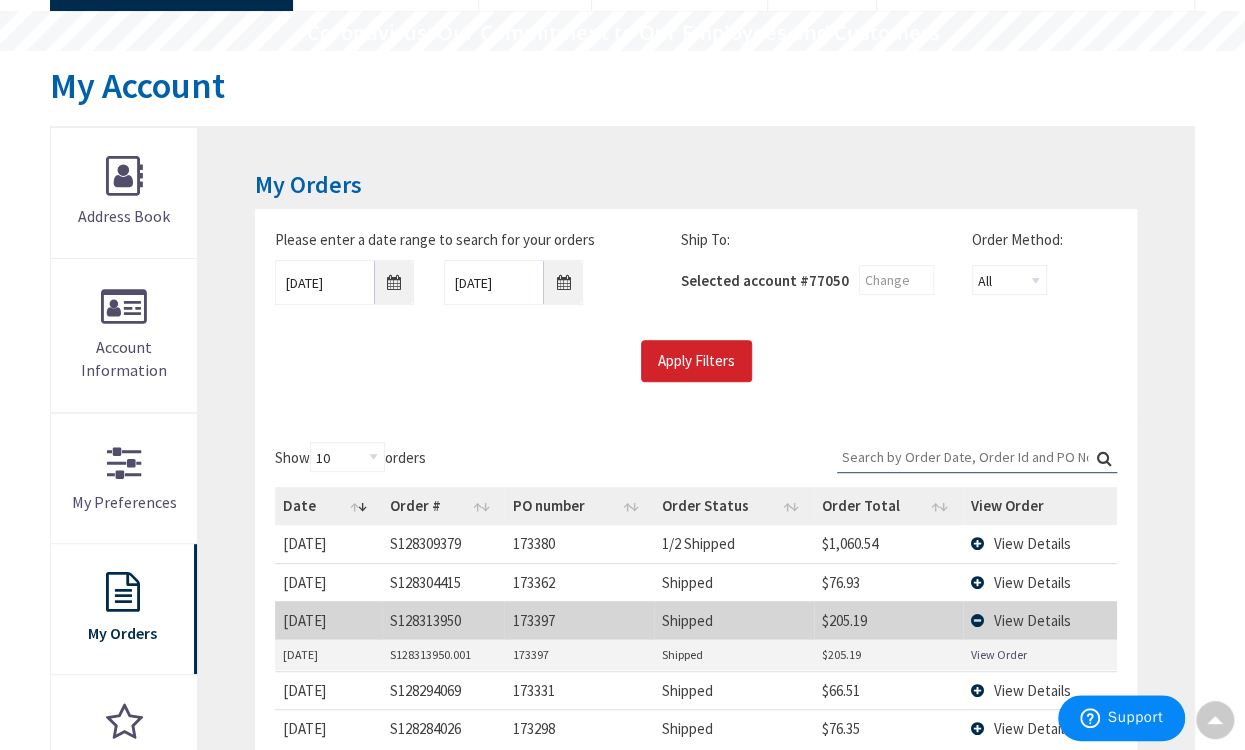 scroll, scrollTop: 0, scrollLeft: 0, axis: both 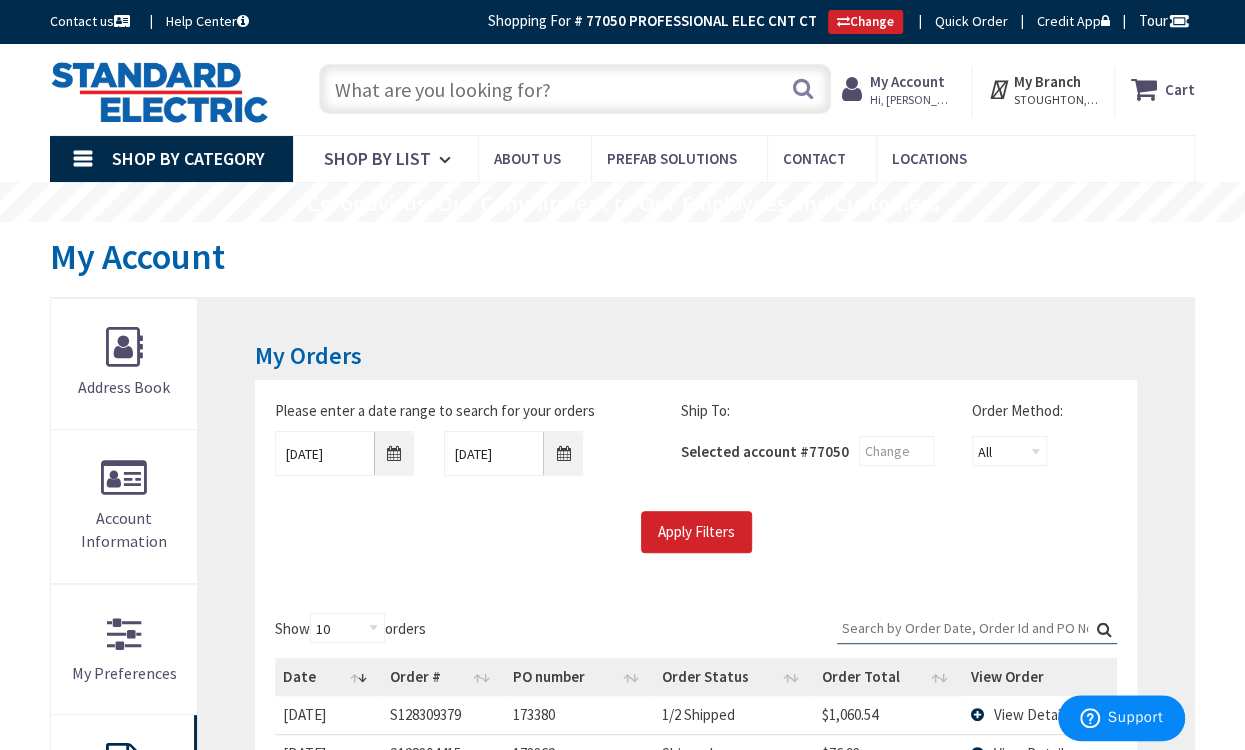 click at bounding box center [575, 89] 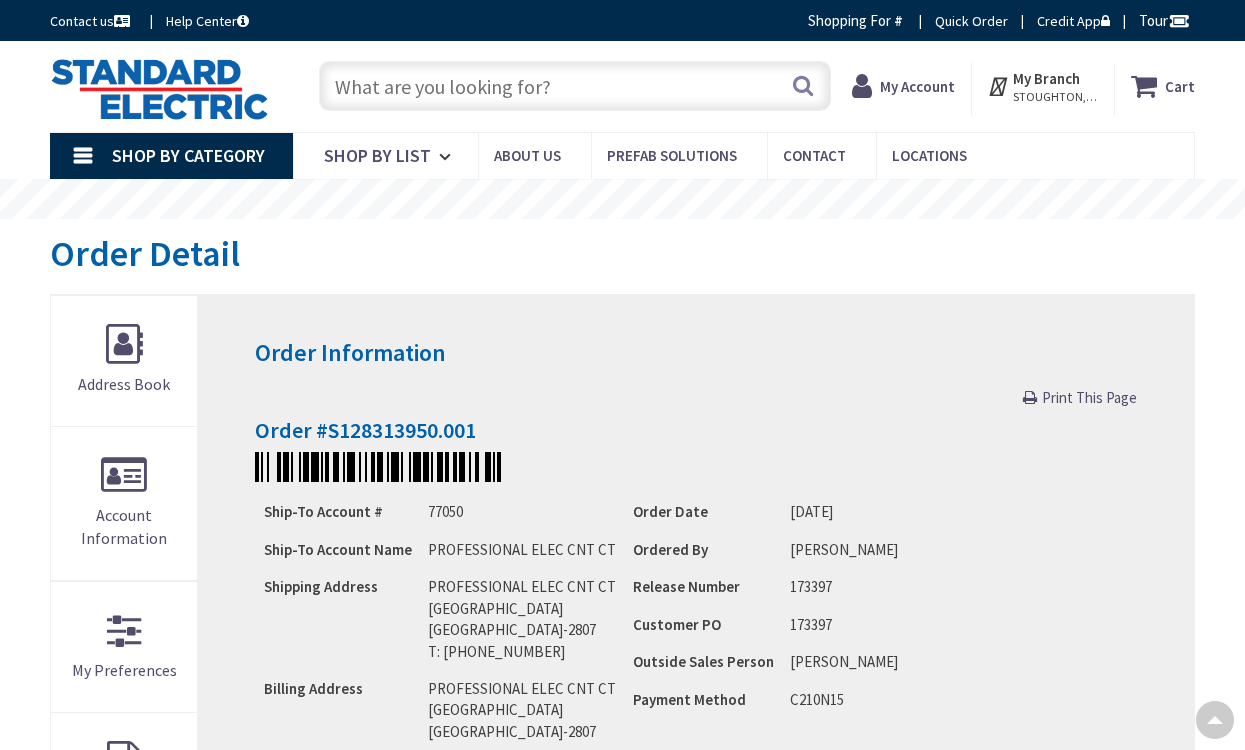 scroll, scrollTop: 700, scrollLeft: 0, axis: vertical 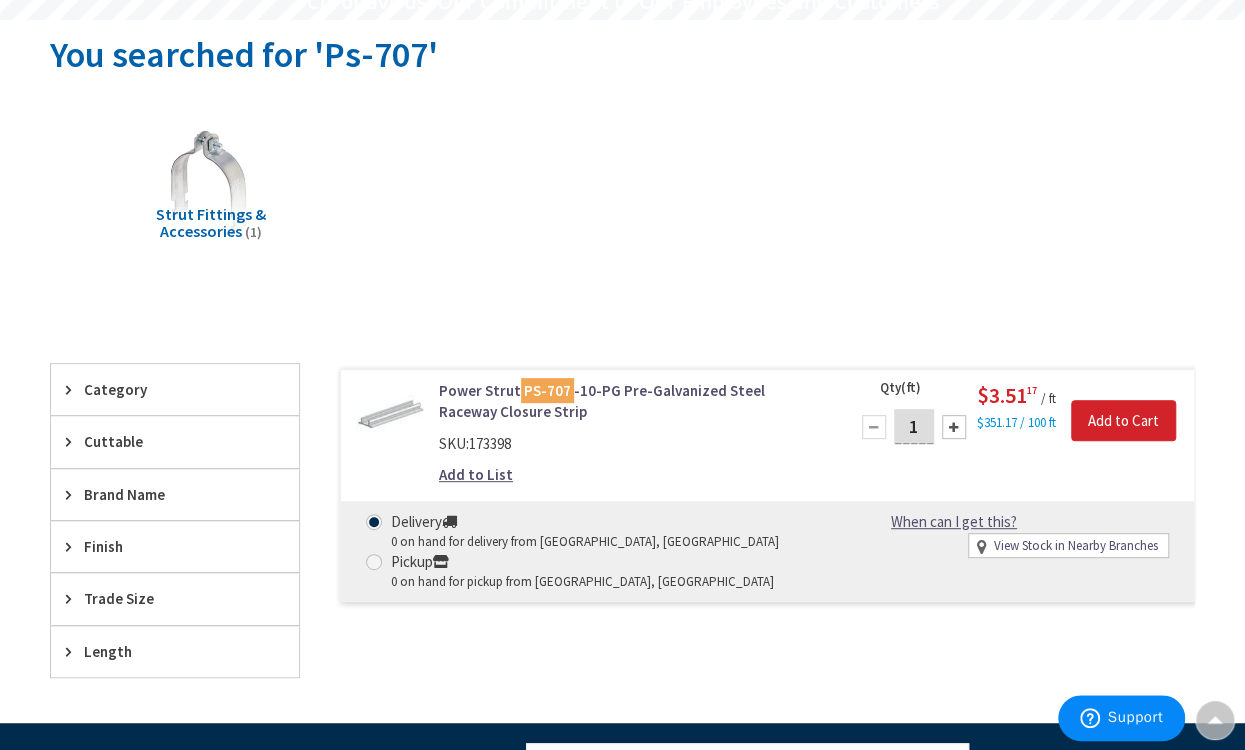click on "Strut Fittings & Accessories
(1)" at bounding box center (622, 191) 